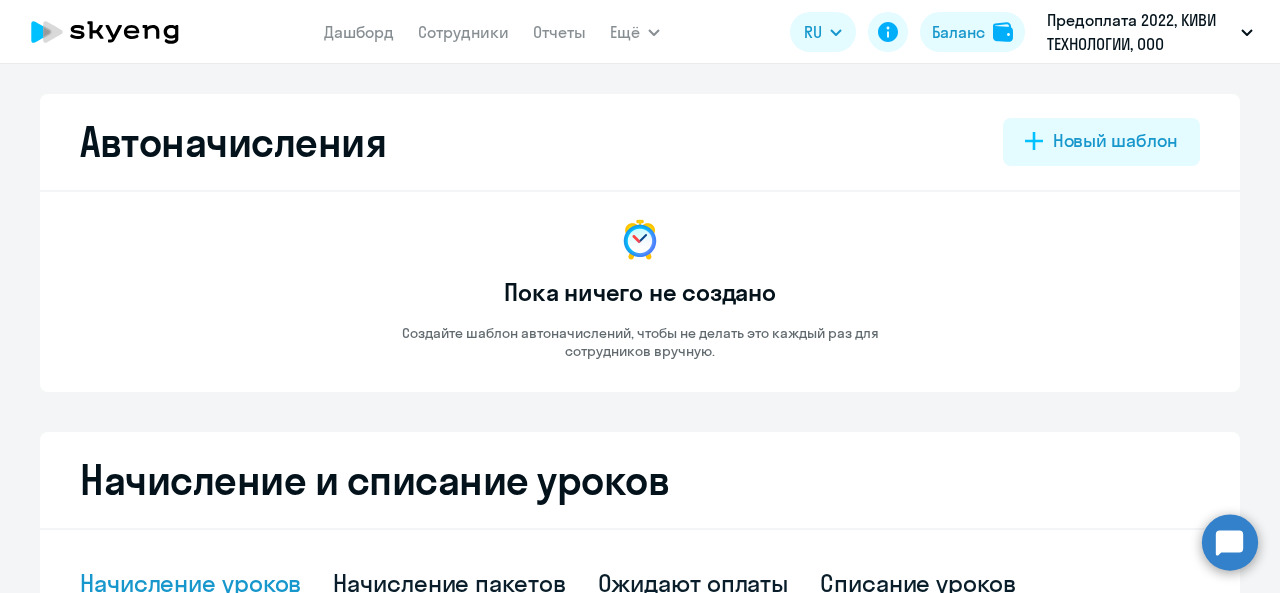 select on "10" 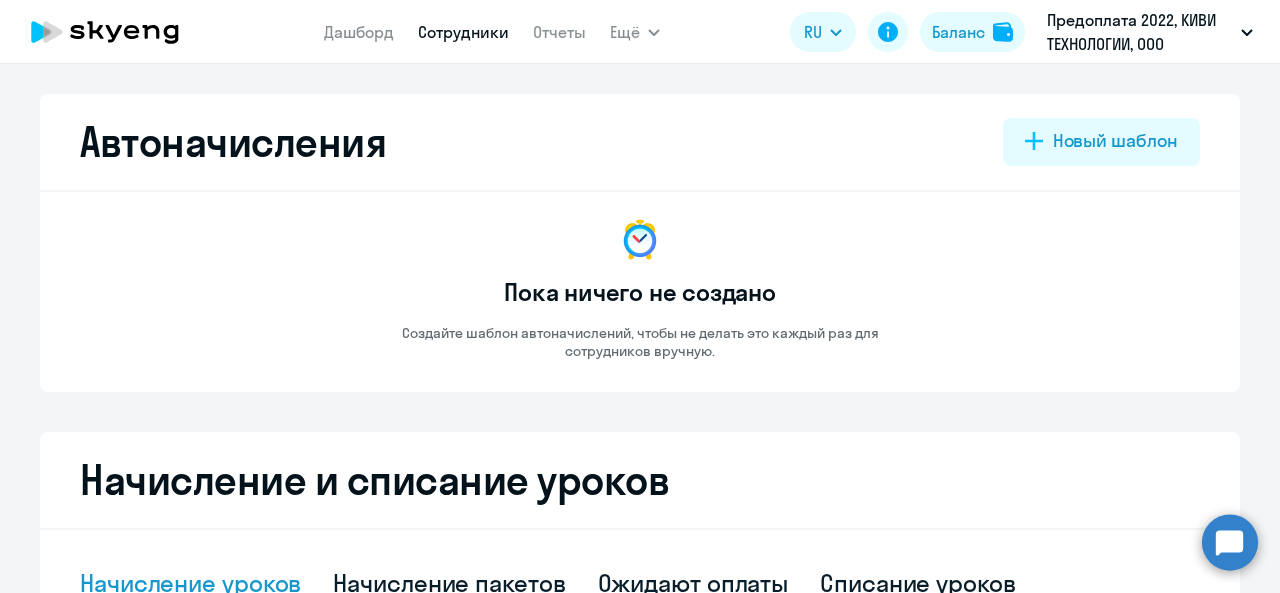 click on "Сотрудники" at bounding box center (463, 32) 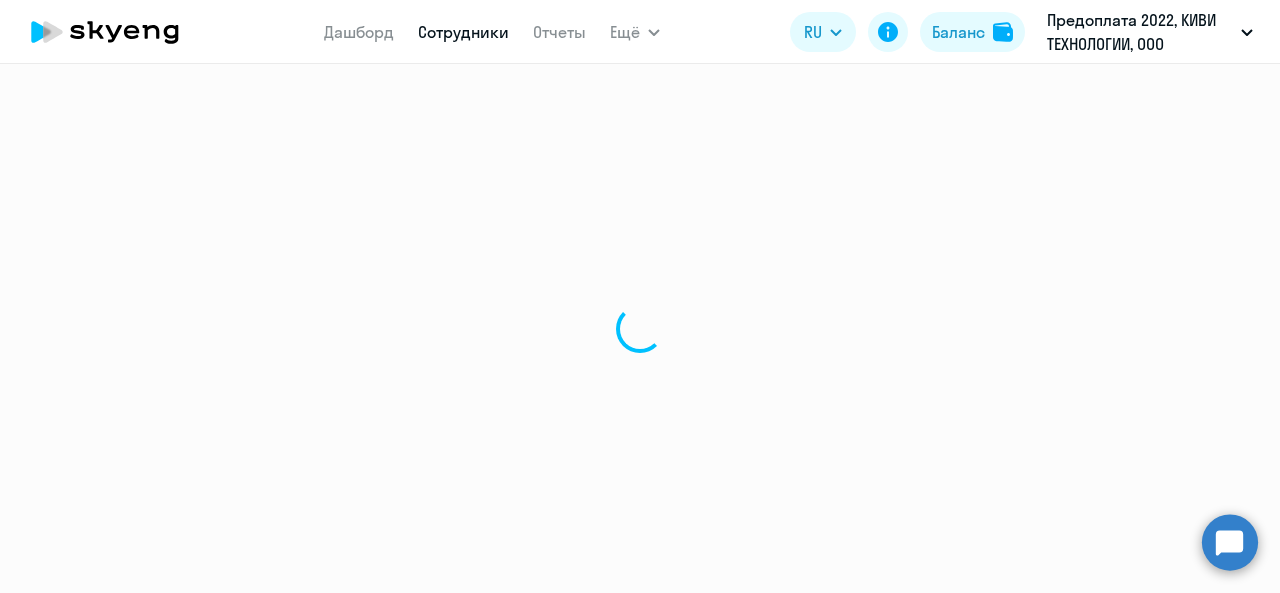 select on "30" 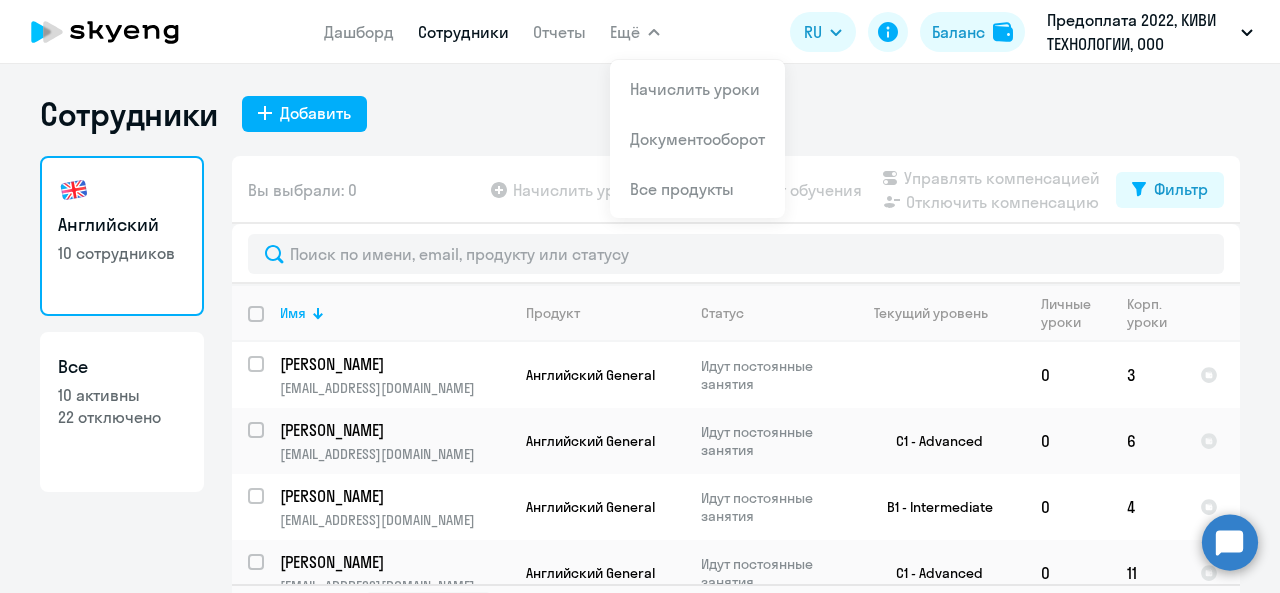 click on "Ещё" at bounding box center (625, 32) 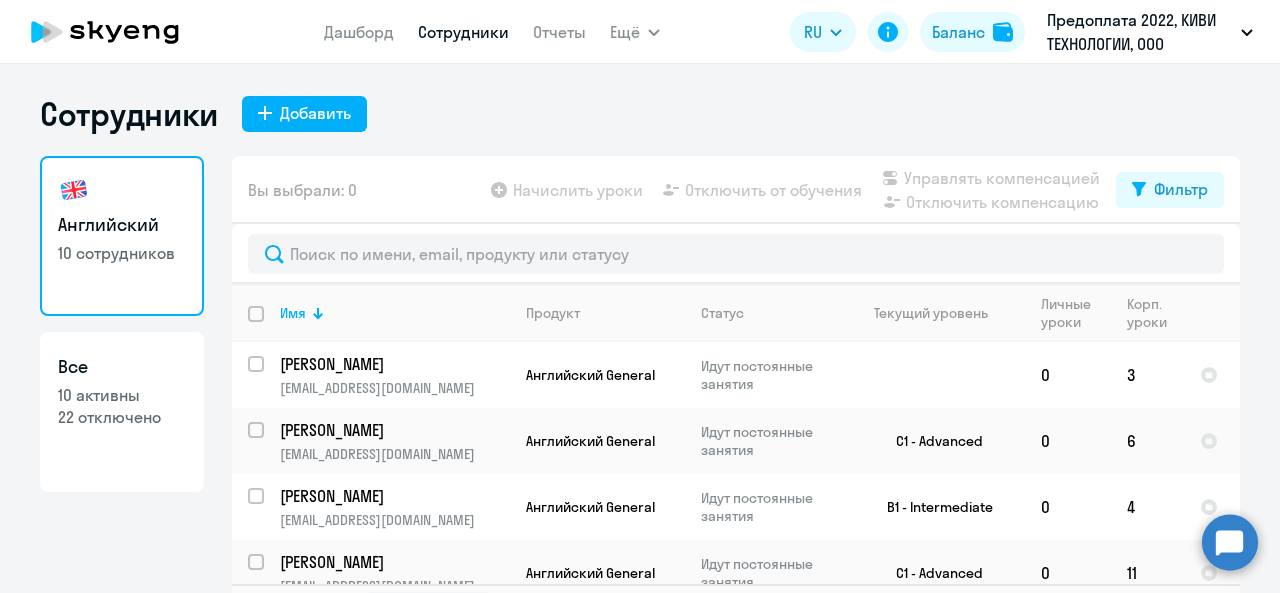 click on "Ещё" at bounding box center (625, 32) 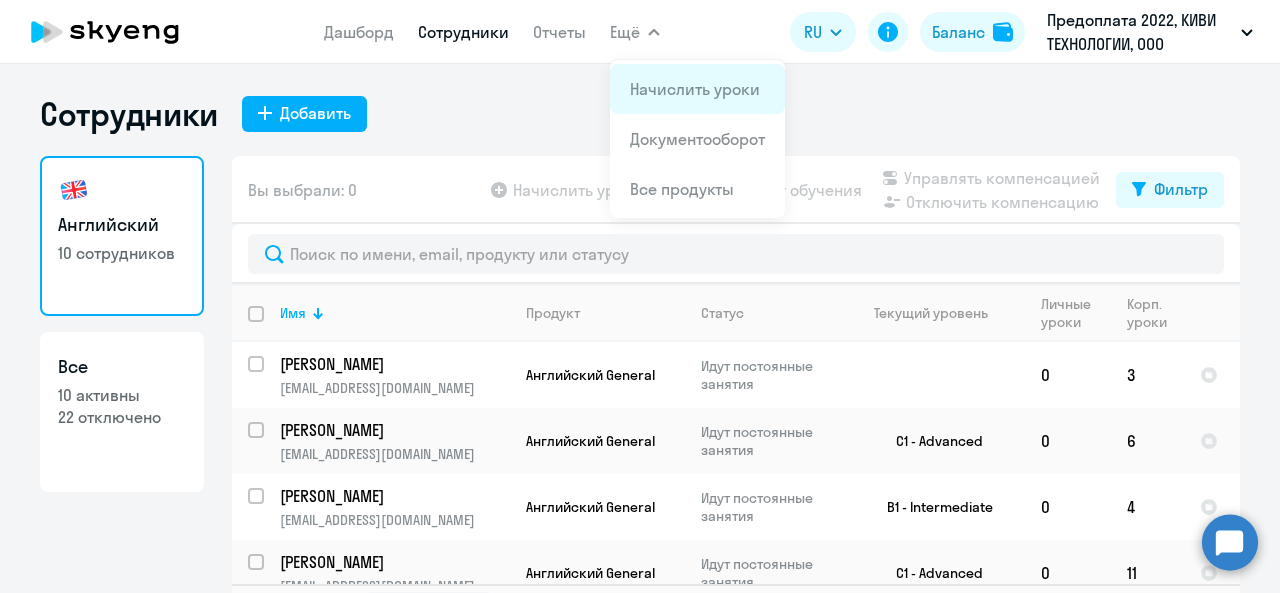 click on "Начислить уроки" at bounding box center [695, 89] 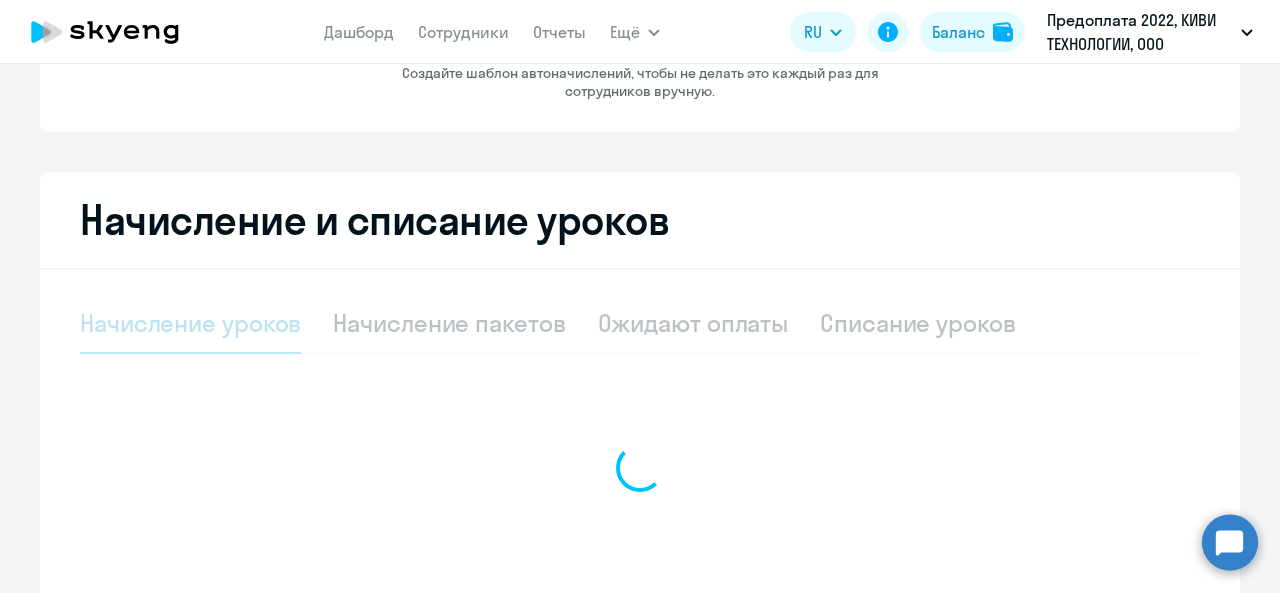 select on "10" 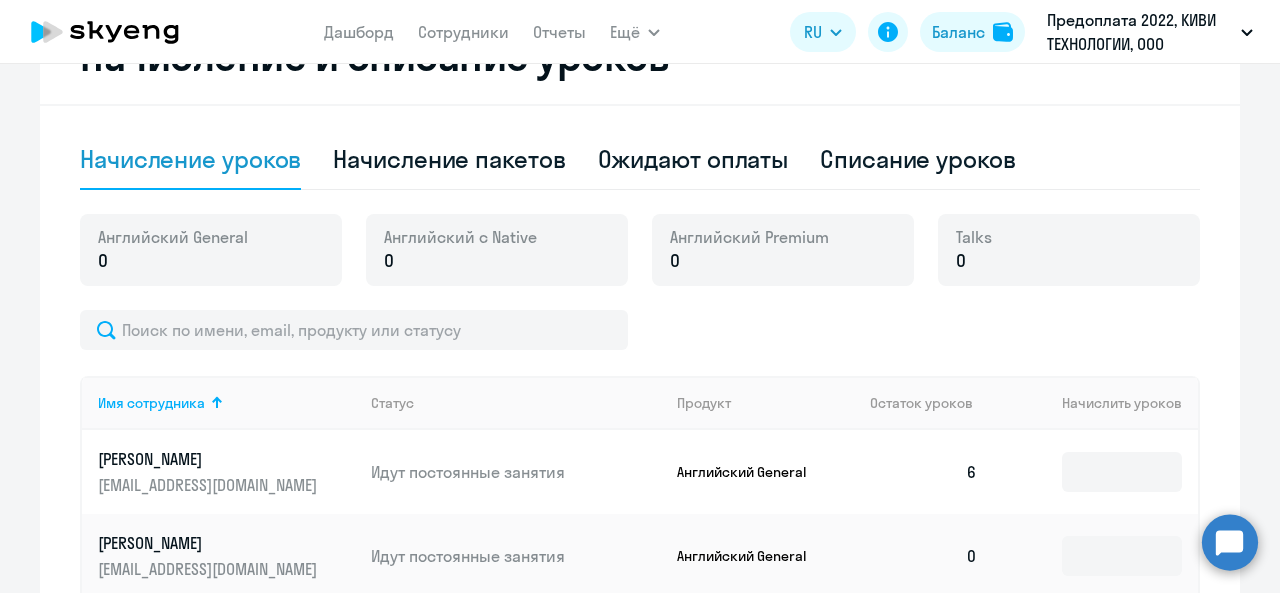 scroll, scrollTop: 500, scrollLeft: 0, axis: vertical 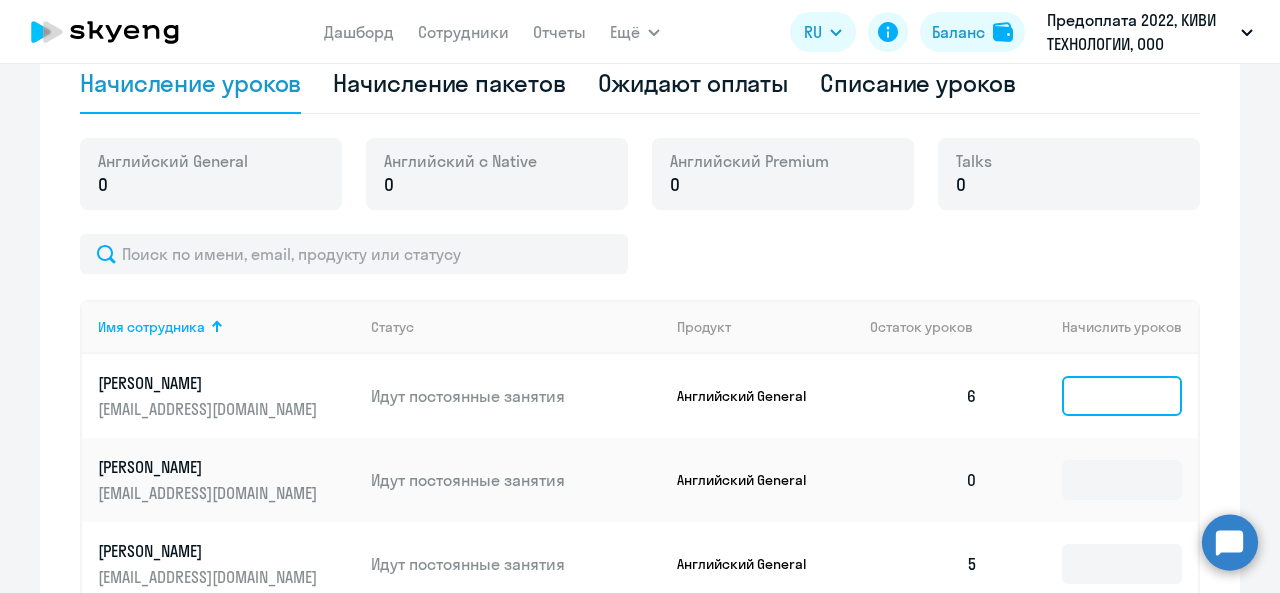 click 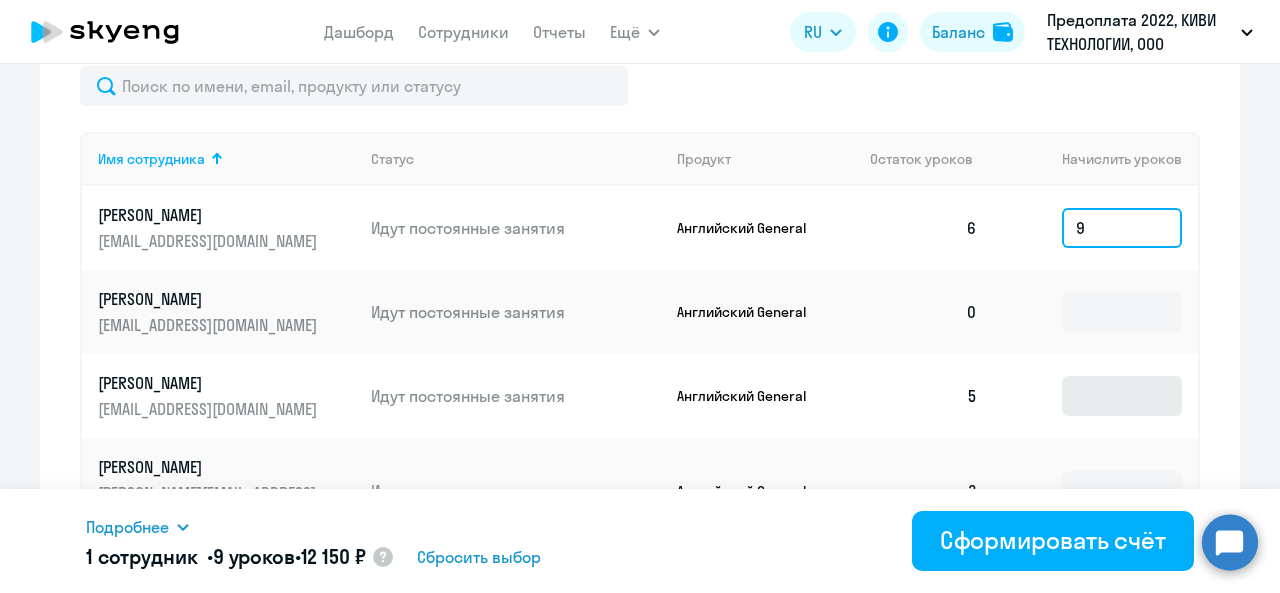 scroll, scrollTop: 700, scrollLeft: 0, axis: vertical 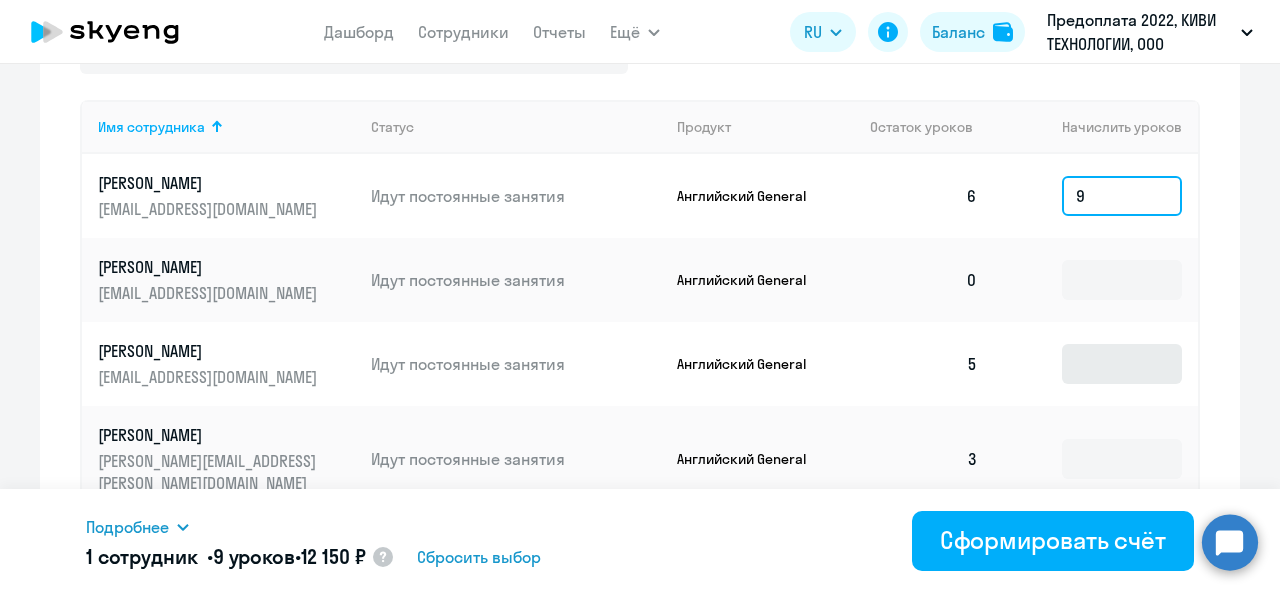 type on "9" 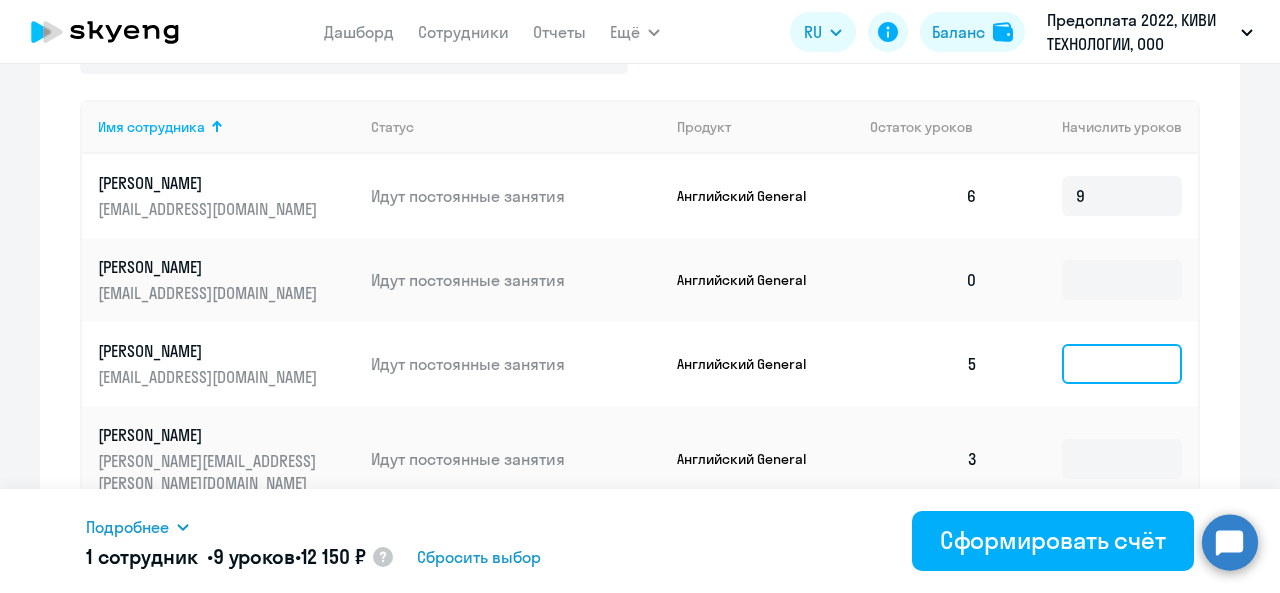 click 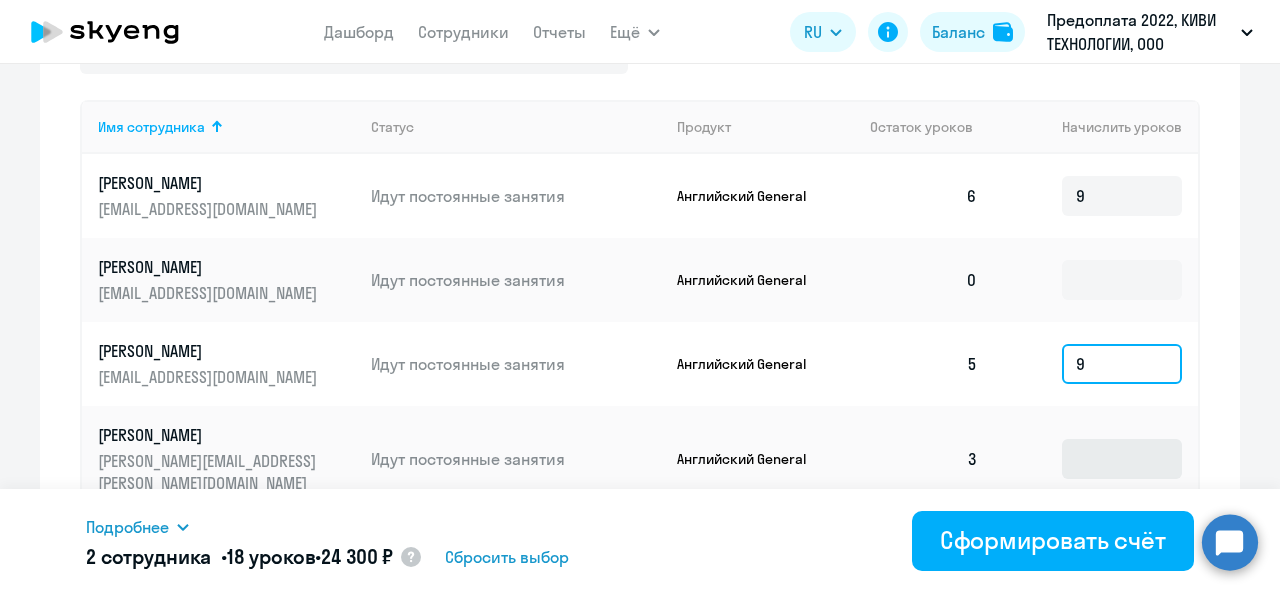 scroll, scrollTop: 800, scrollLeft: 0, axis: vertical 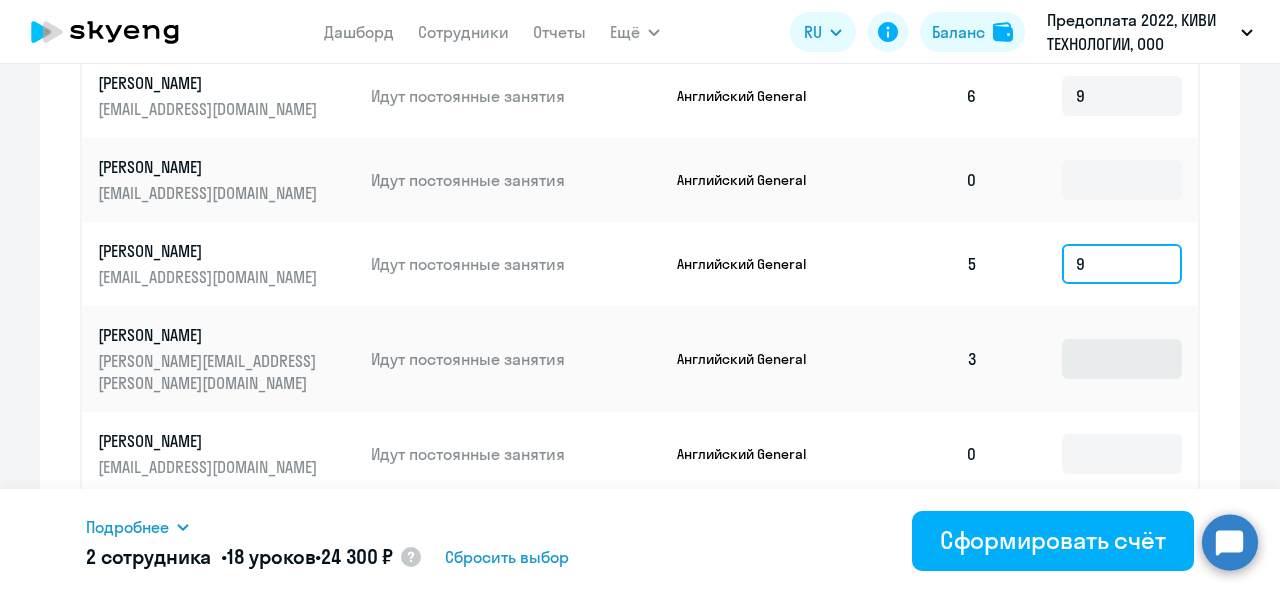 type on "9" 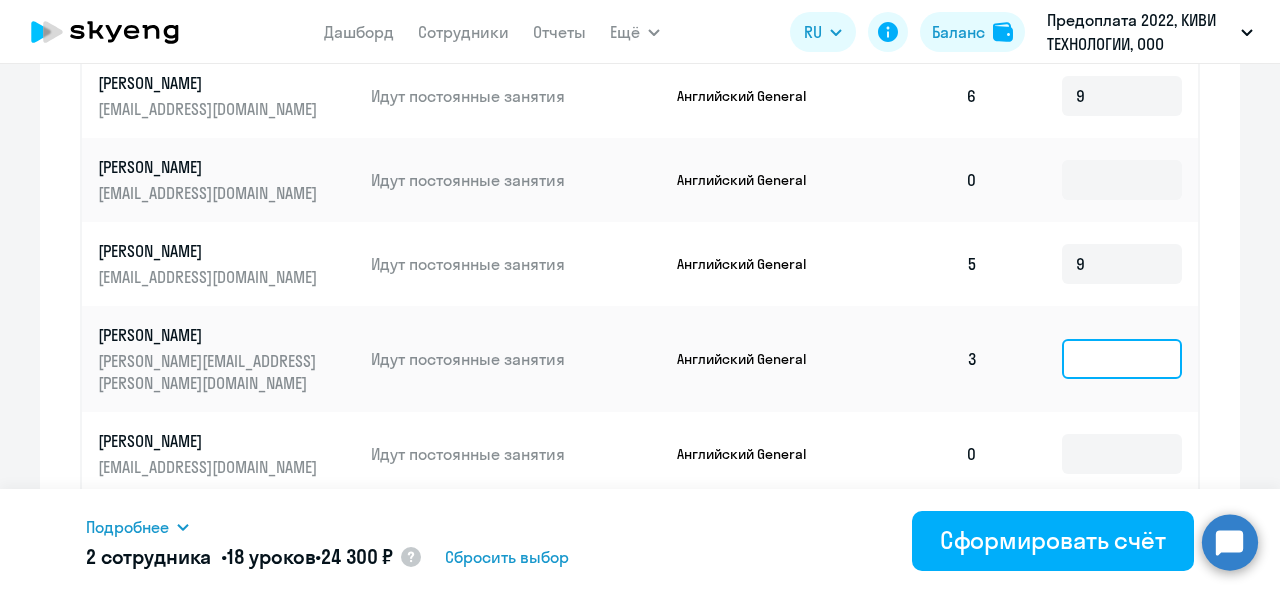 click 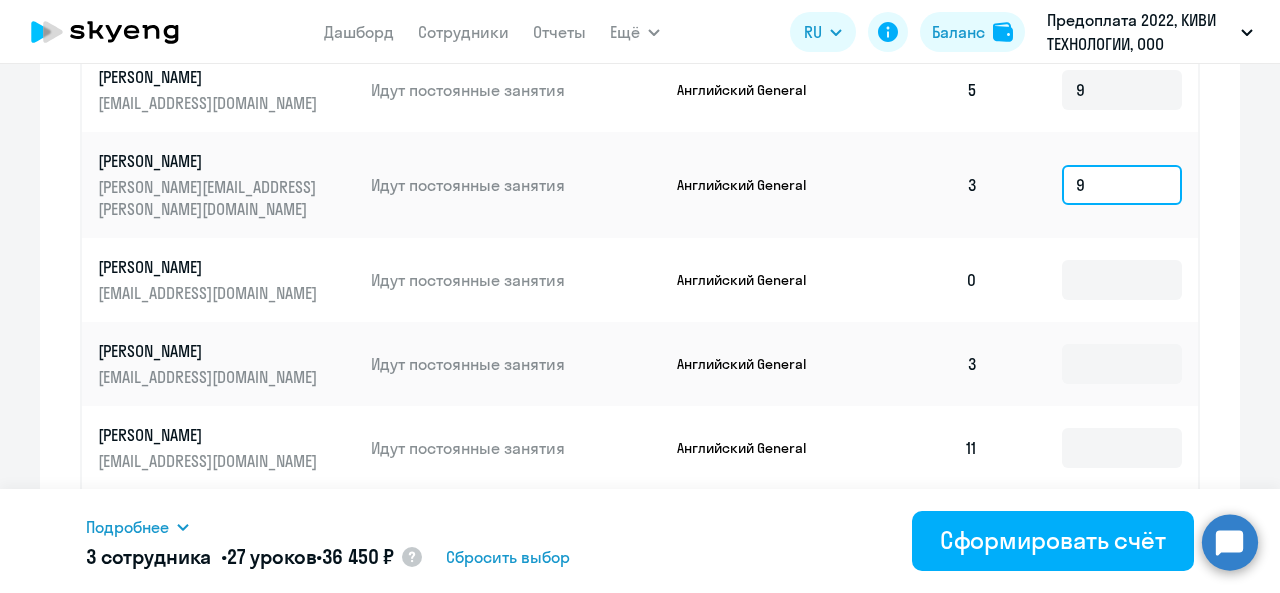 scroll, scrollTop: 1000, scrollLeft: 0, axis: vertical 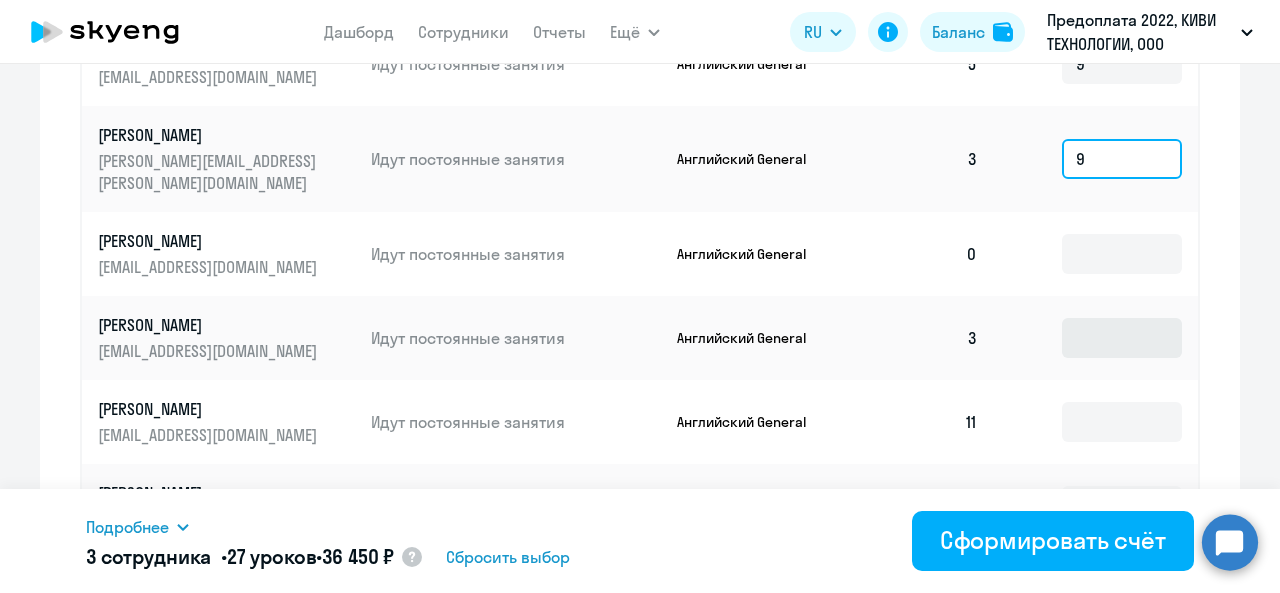 type on "9" 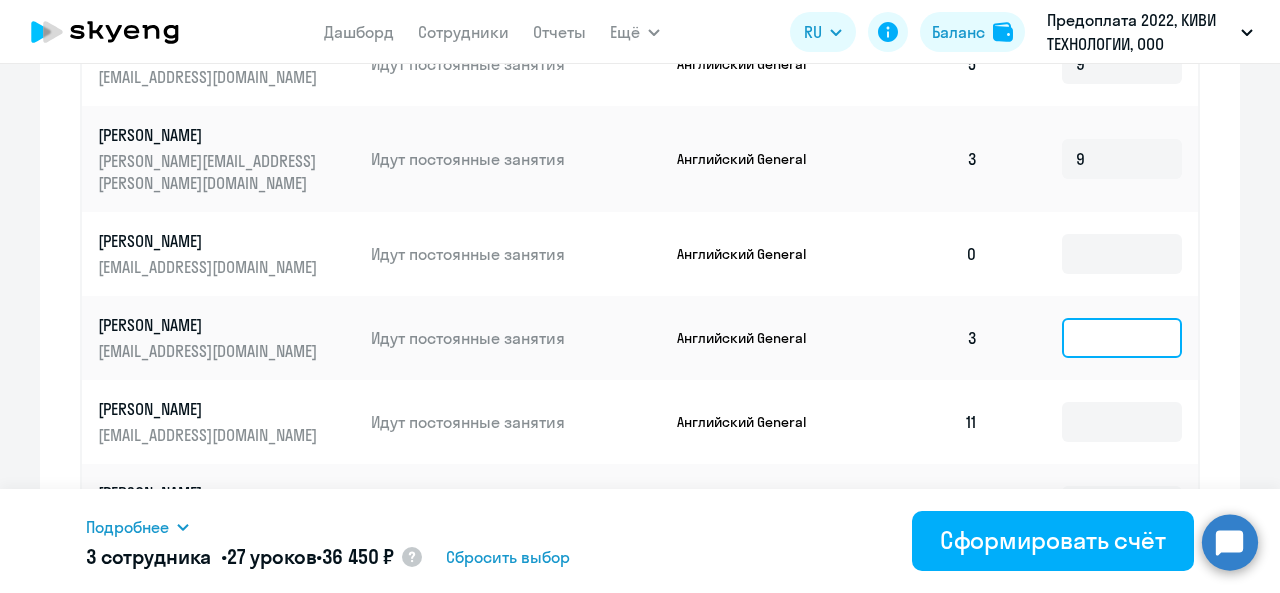 click 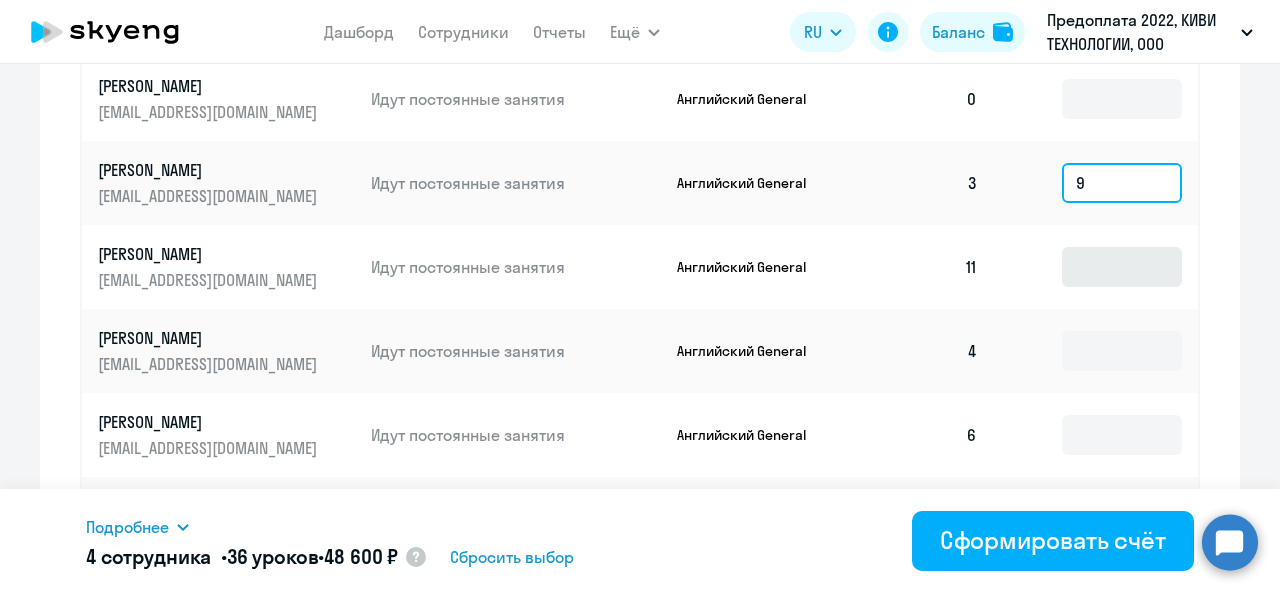 scroll, scrollTop: 1200, scrollLeft: 0, axis: vertical 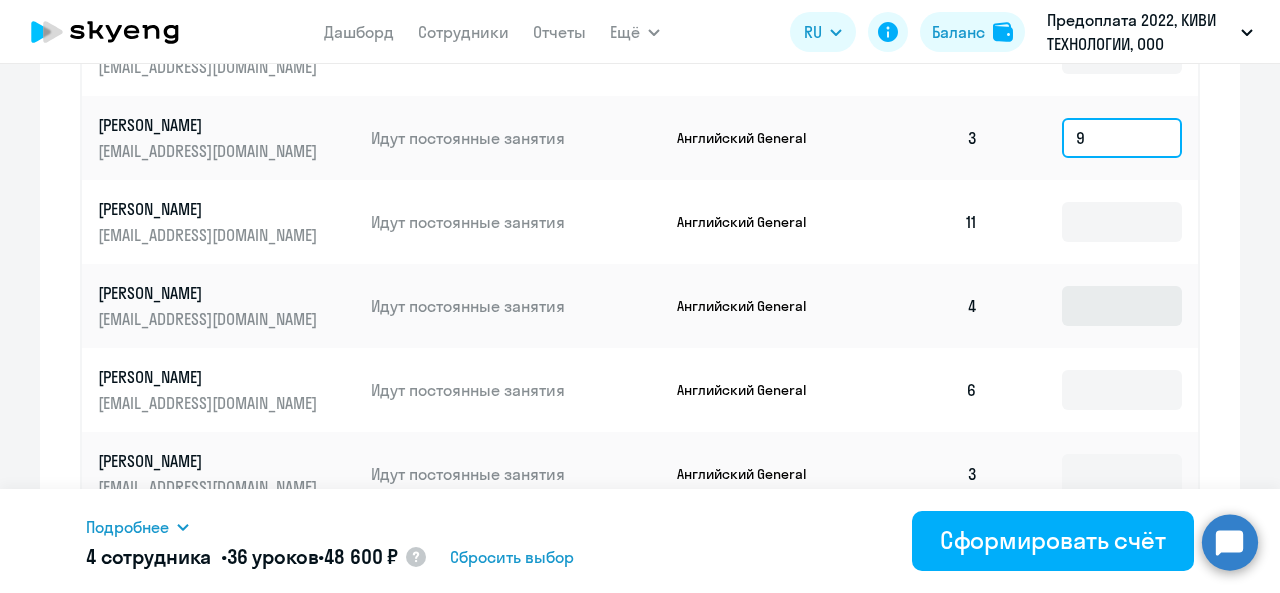 type on "9" 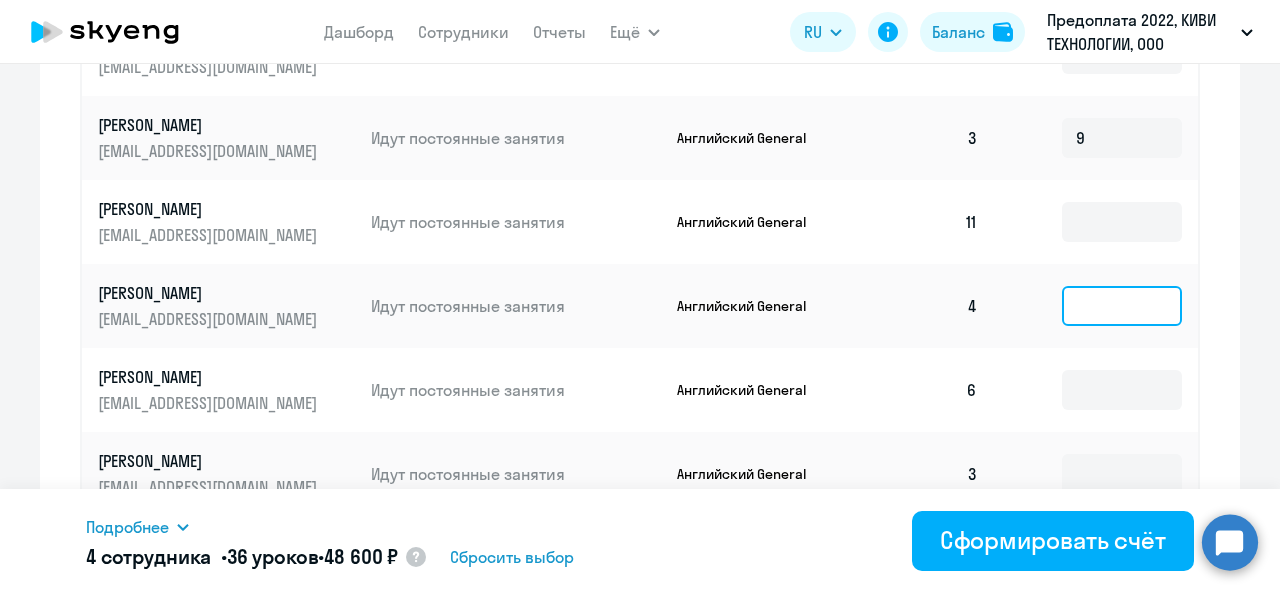 click 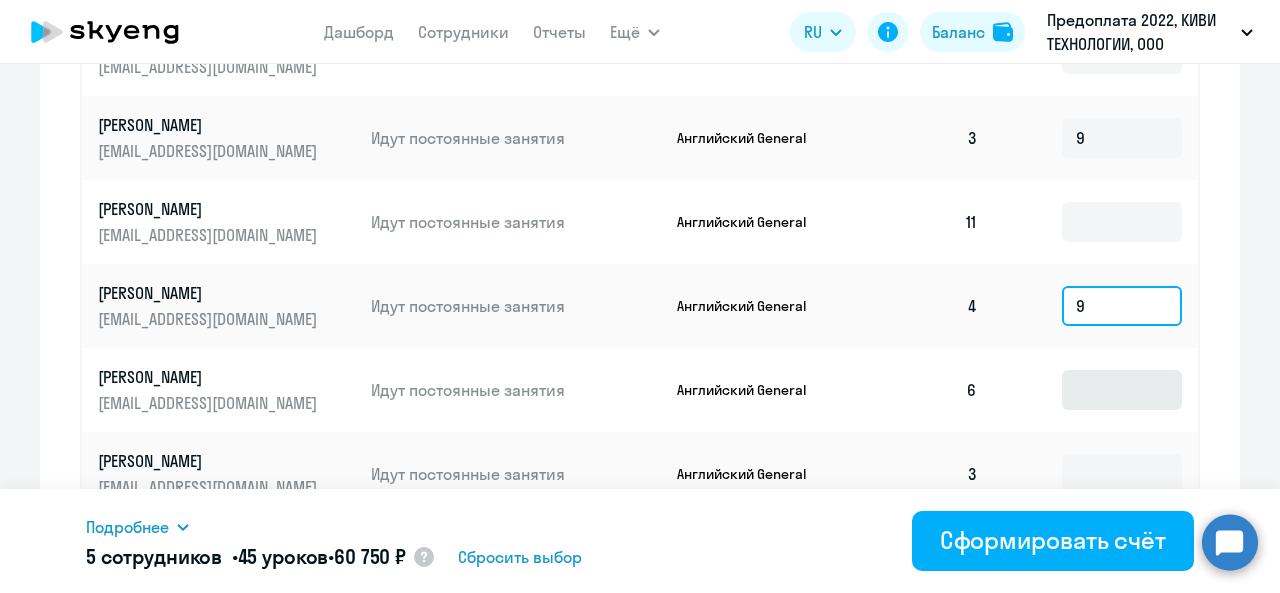type on "9" 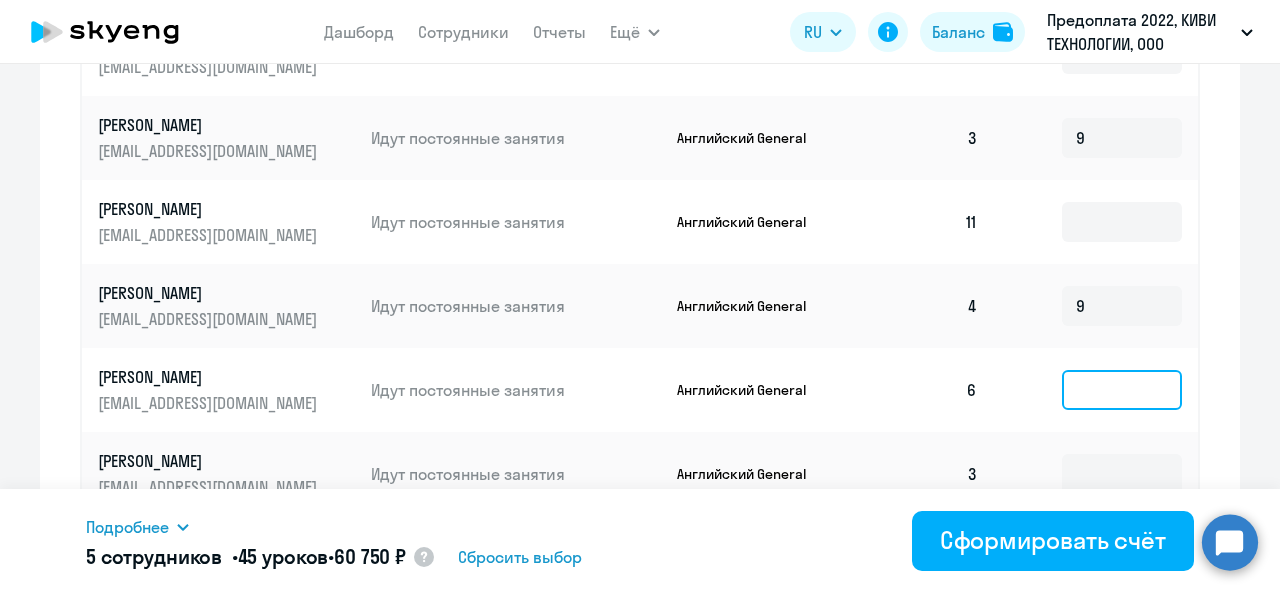 click 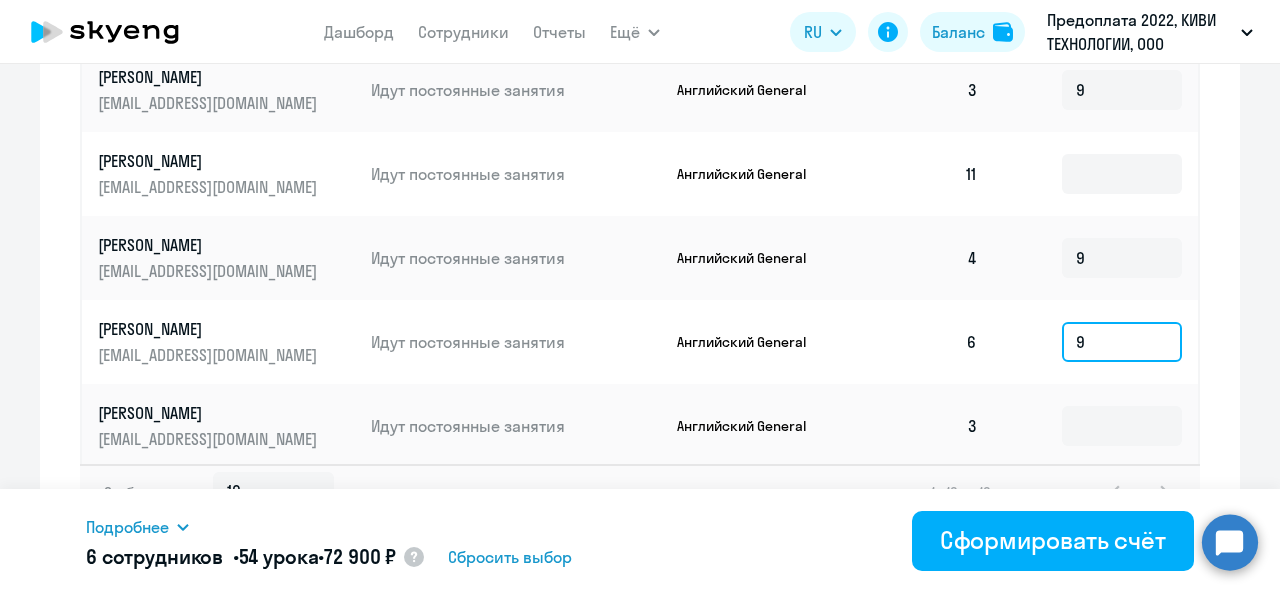 scroll, scrollTop: 1268, scrollLeft: 0, axis: vertical 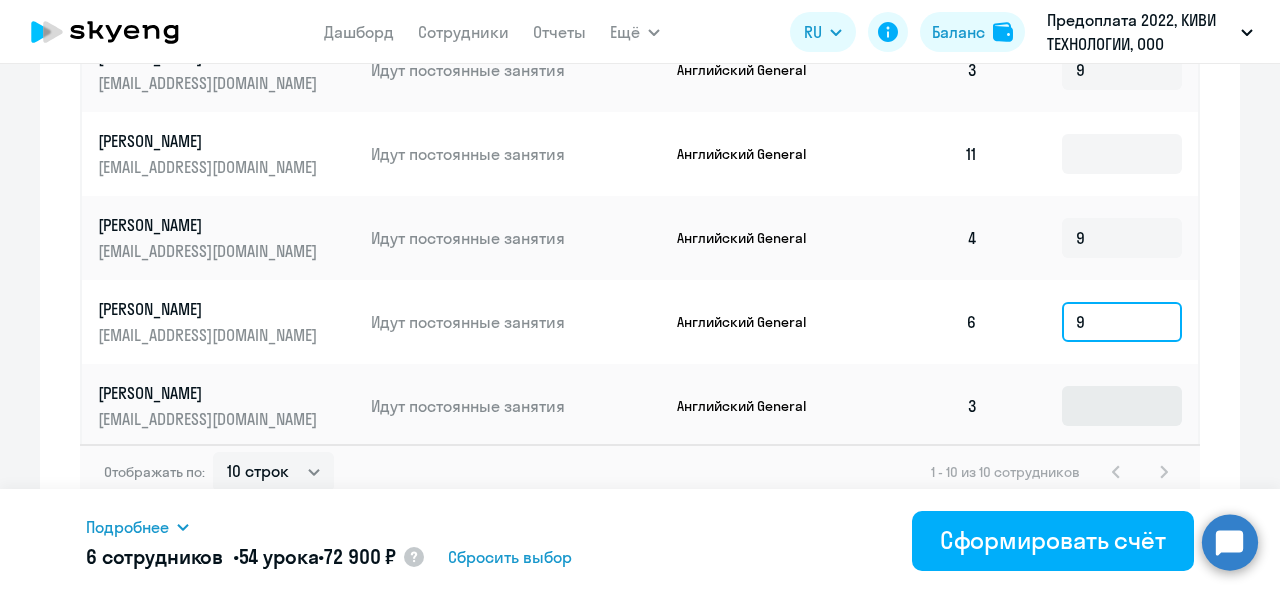 type on "9" 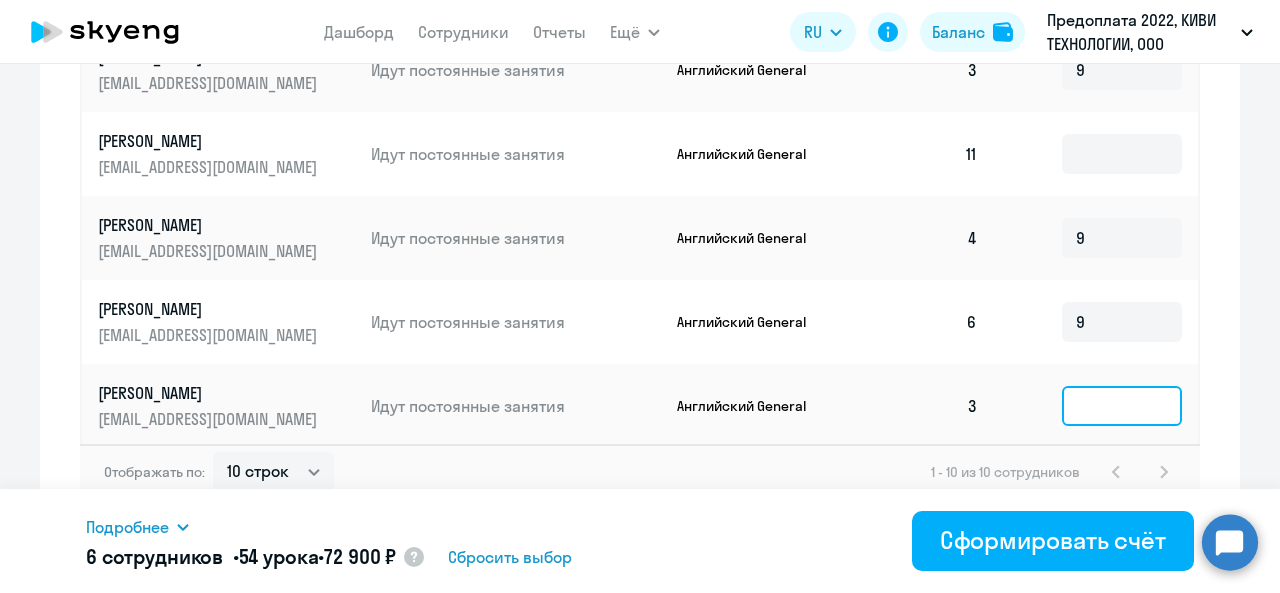 click 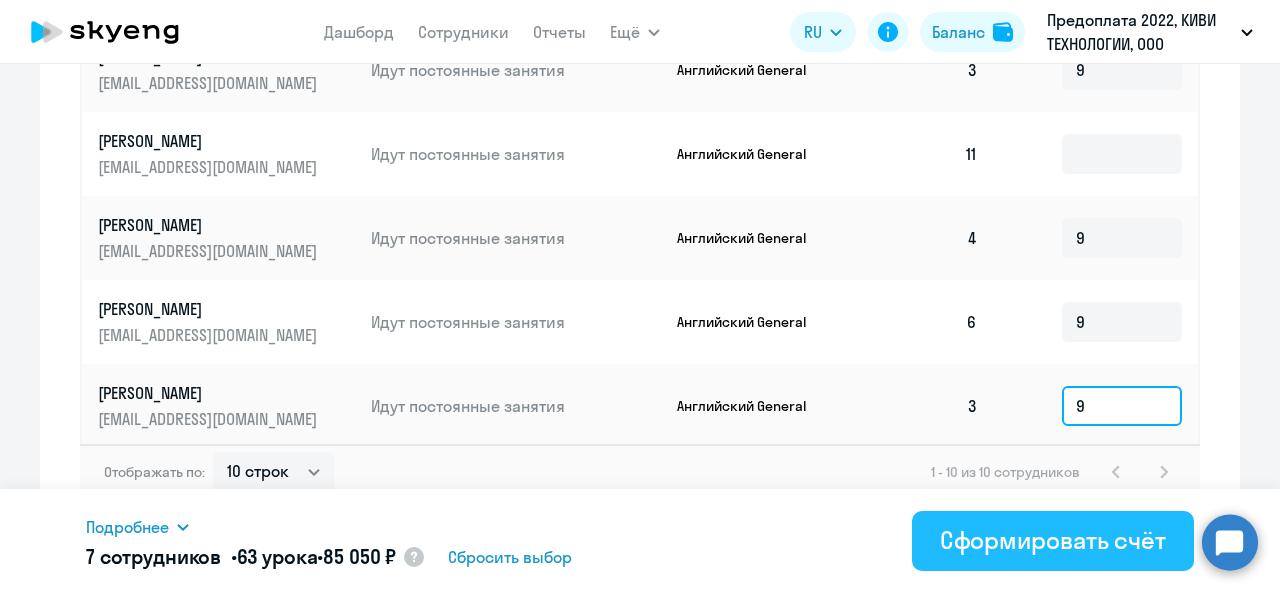 type on "9" 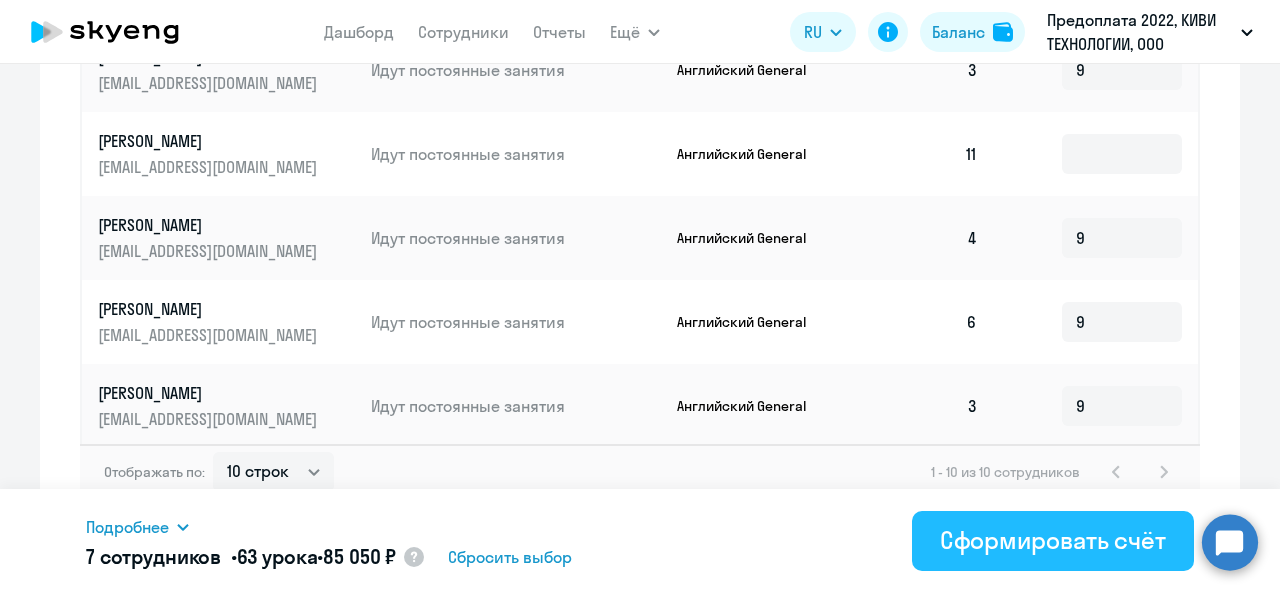 click on "Сформировать счёт" at bounding box center (1053, 540) 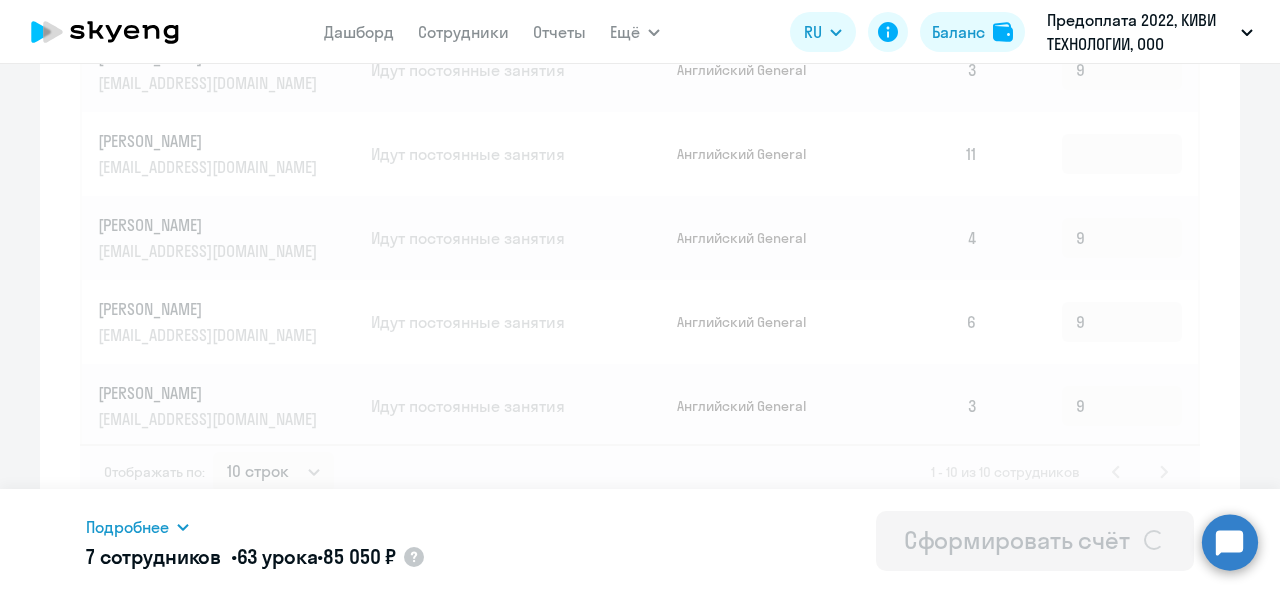 type 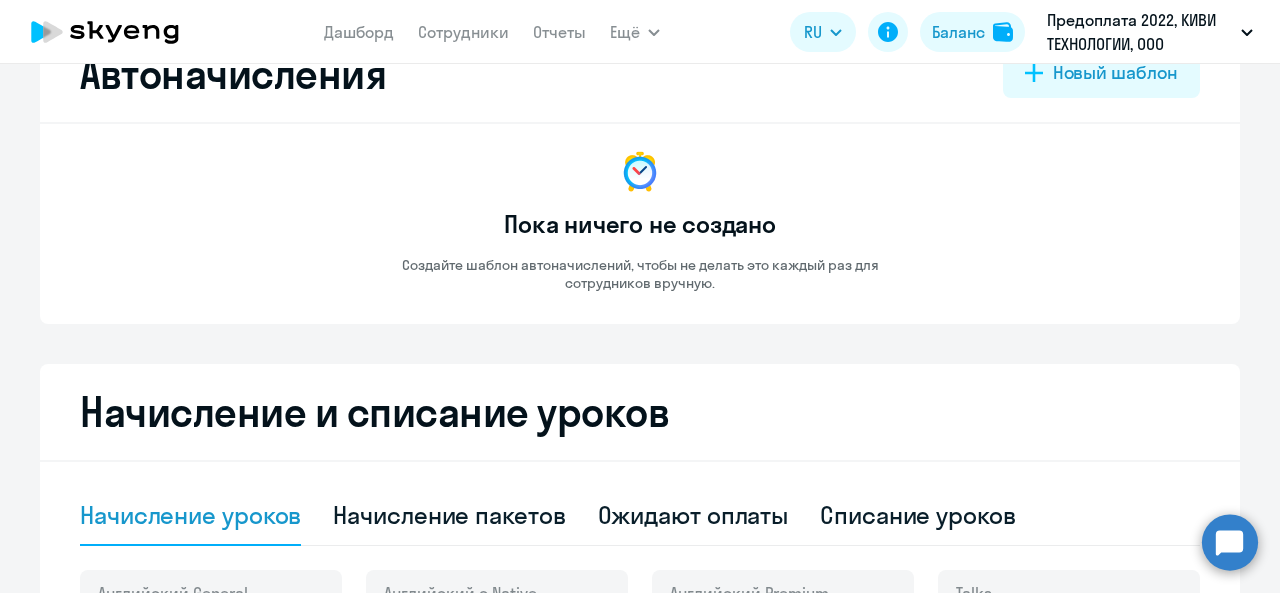 scroll, scrollTop: 0, scrollLeft: 0, axis: both 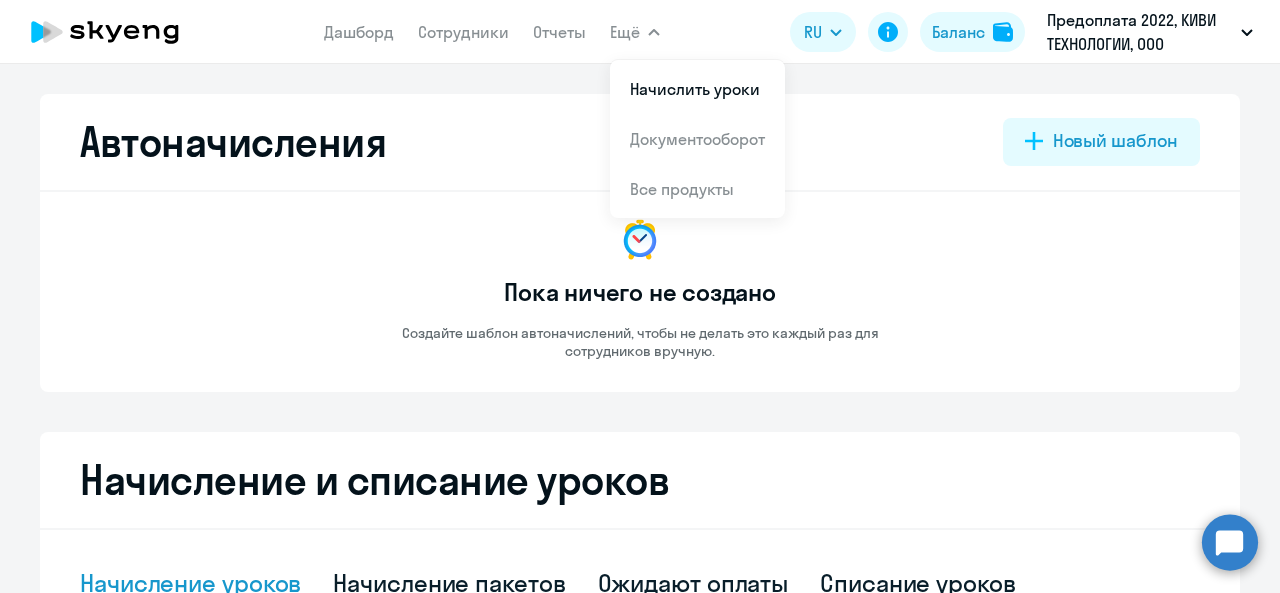 click on "Ещё" at bounding box center (635, 32) 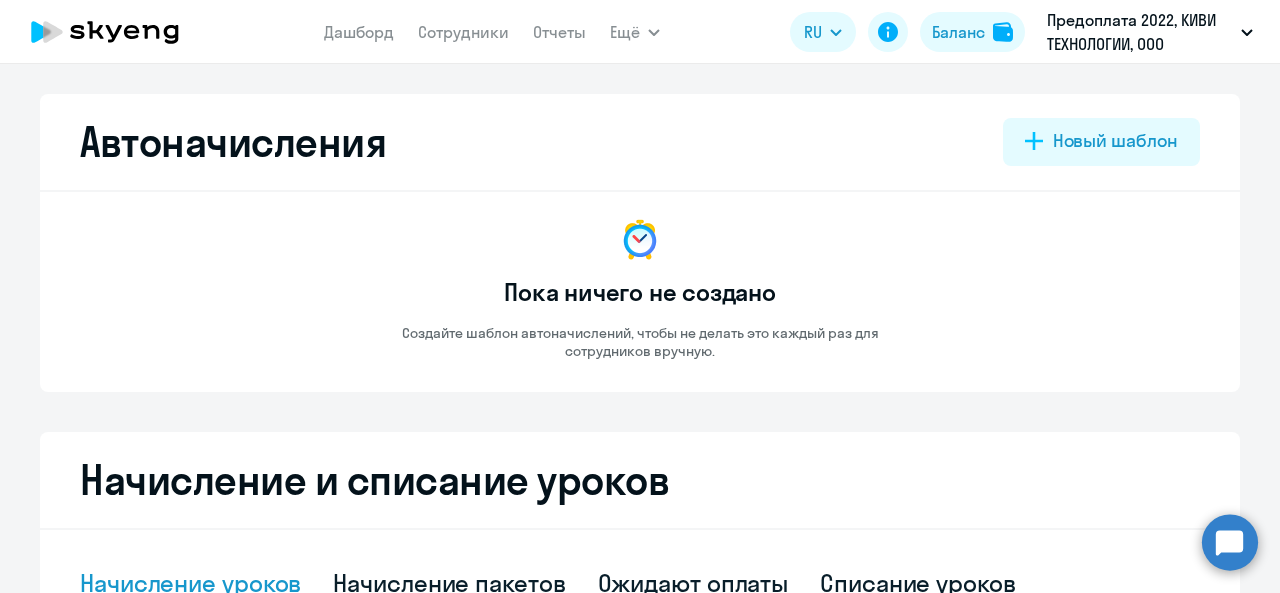 click on "Ещё" at bounding box center [635, 32] 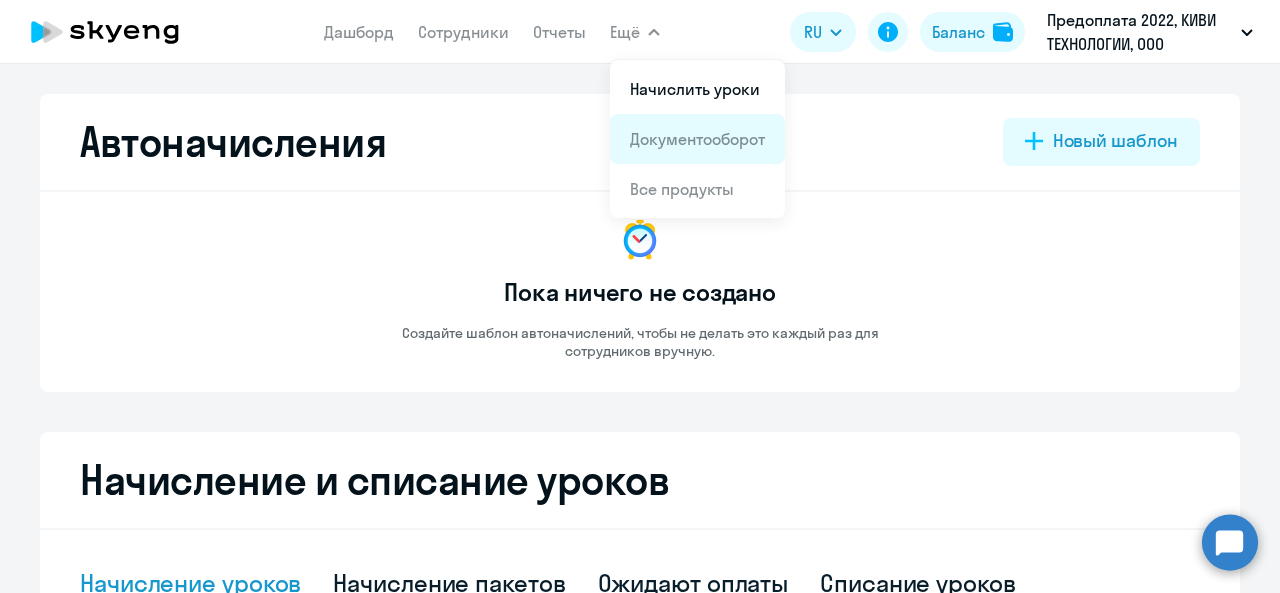 click on "Документооборот" at bounding box center [697, 139] 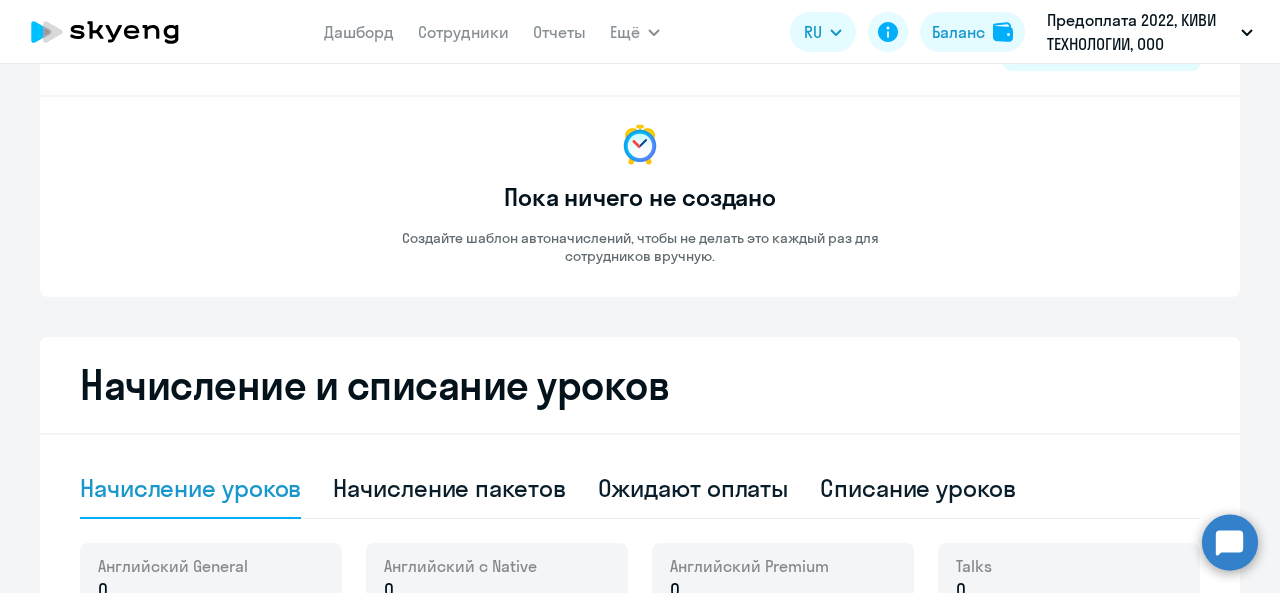 scroll, scrollTop: 200, scrollLeft: 0, axis: vertical 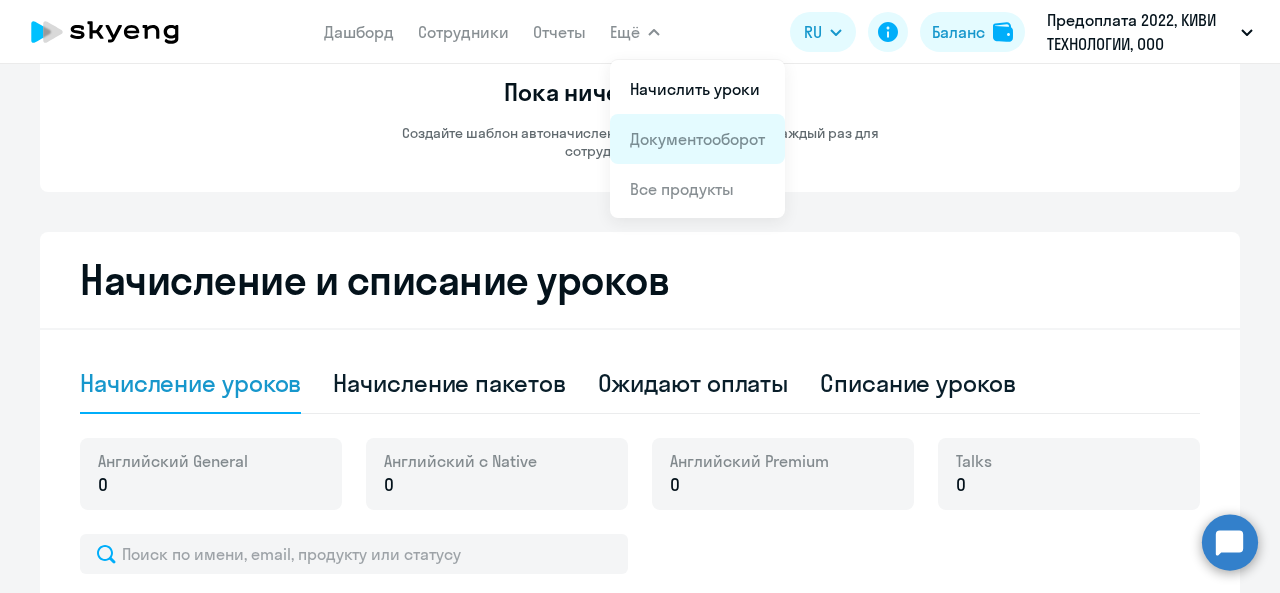 click on "Документооборот" at bounding box center [697, 139] 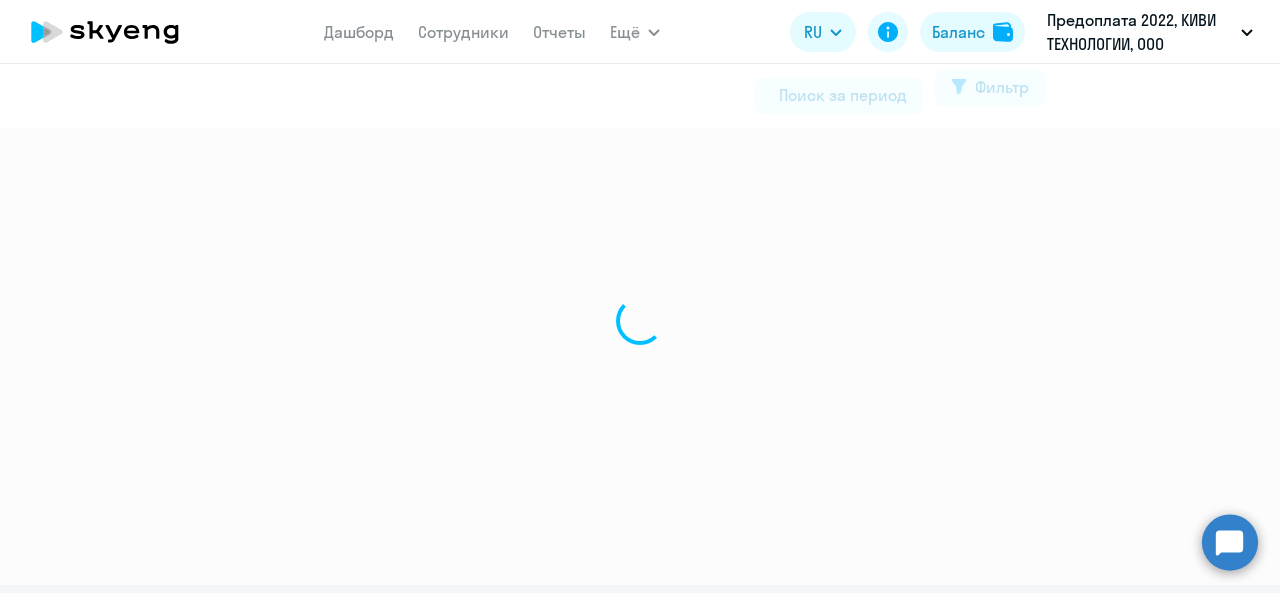 scroll, scrollTop: 0, scrollLeft: 0, axis: both 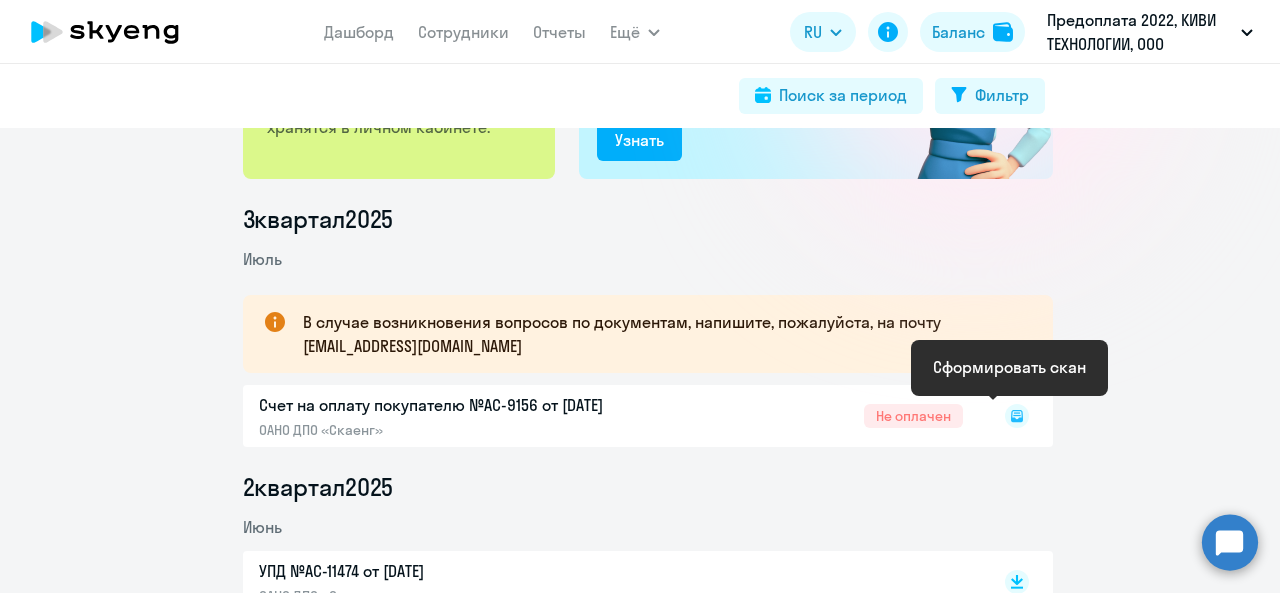 click 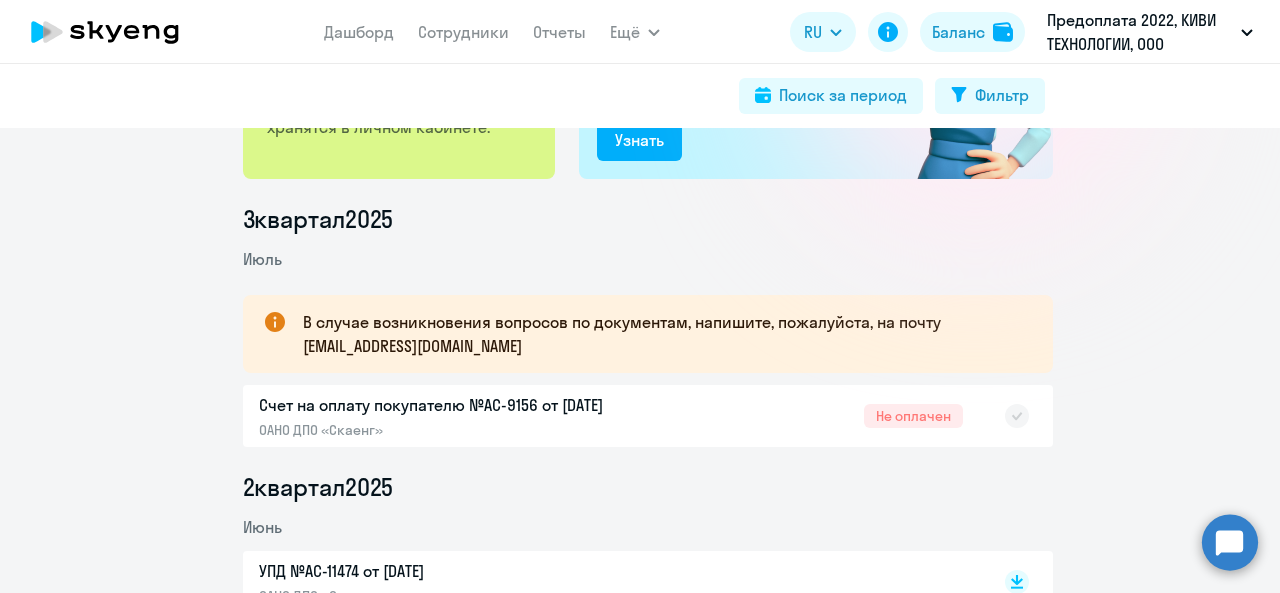 click 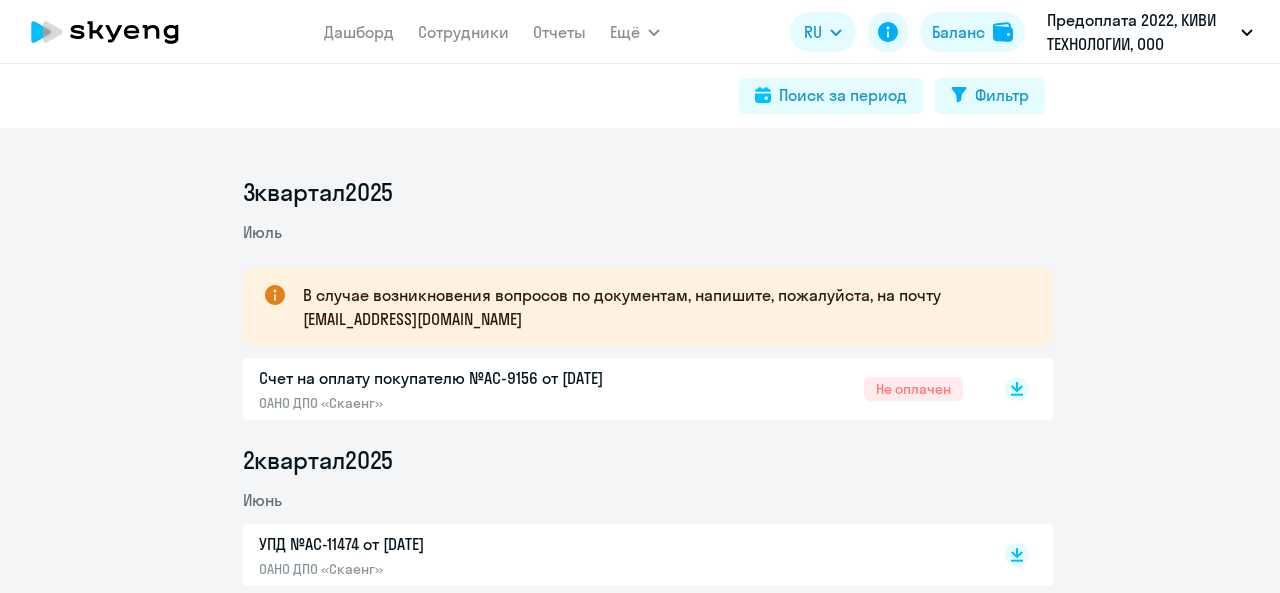 scroll, scrollTop: 0, scrollLeft: 0, axis: both 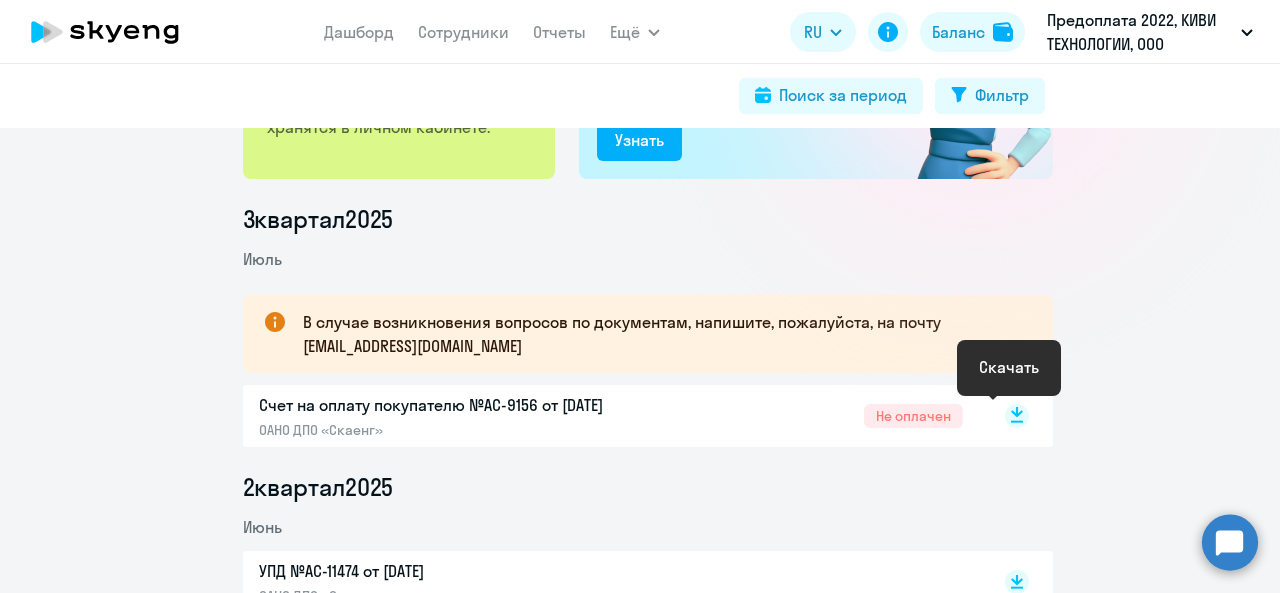 click 